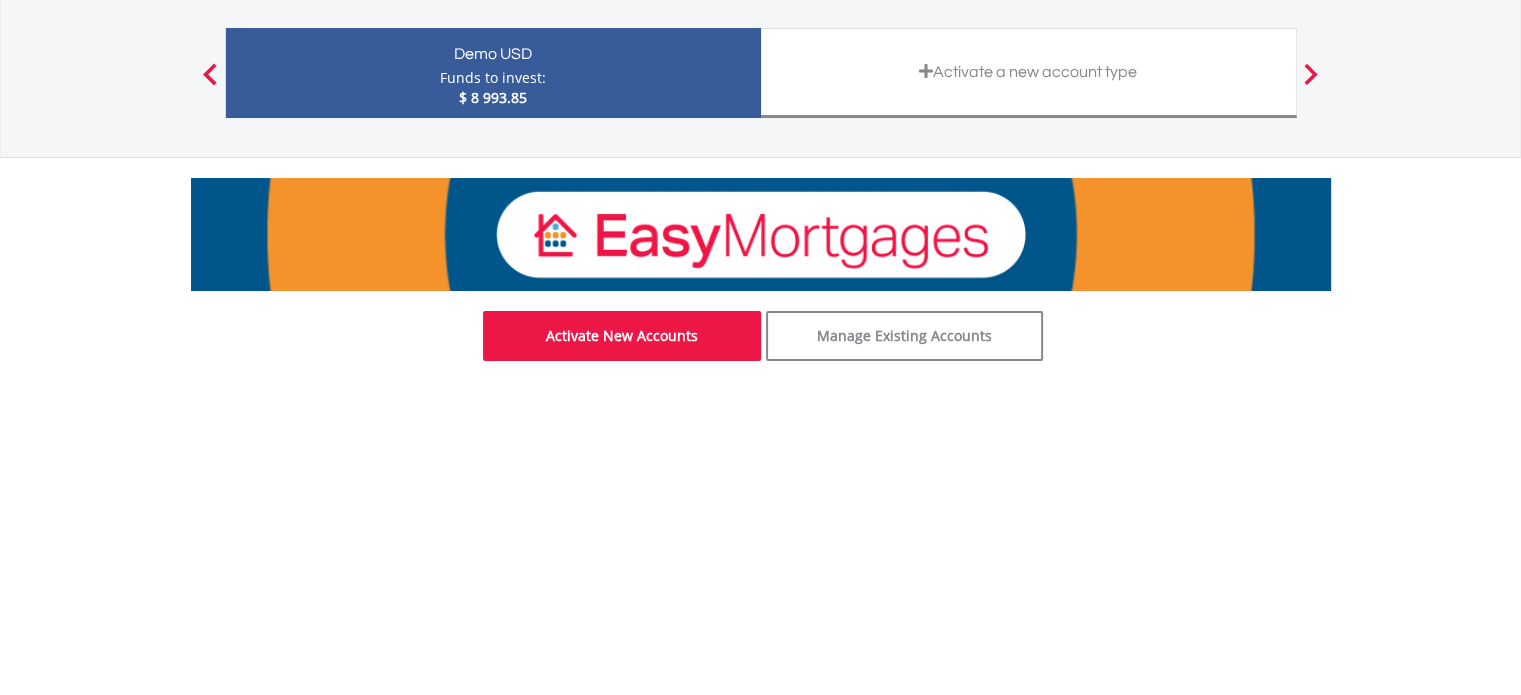 scroll, scrollTop: 300, scrollLeft: 0, axis: vertical 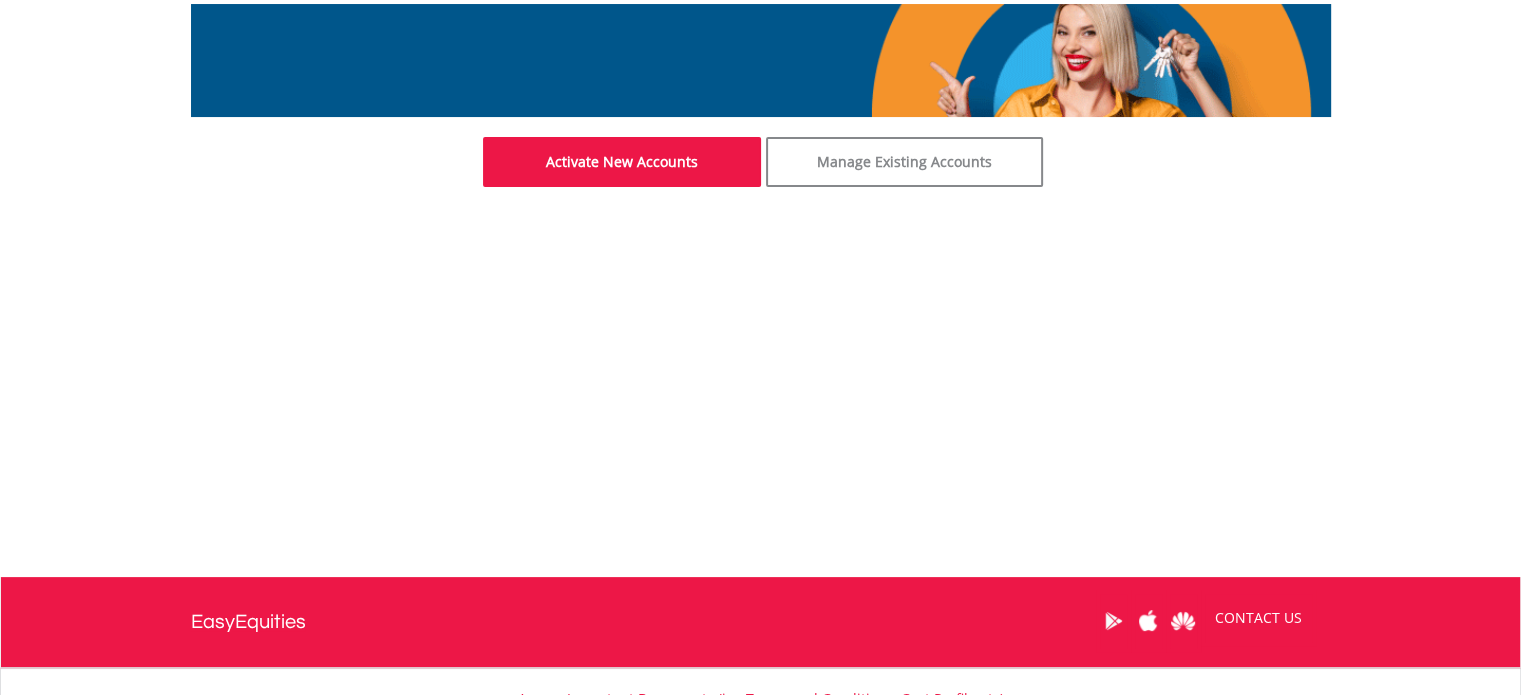click on "Activate New Accounts" at bounding box center [622, 162] 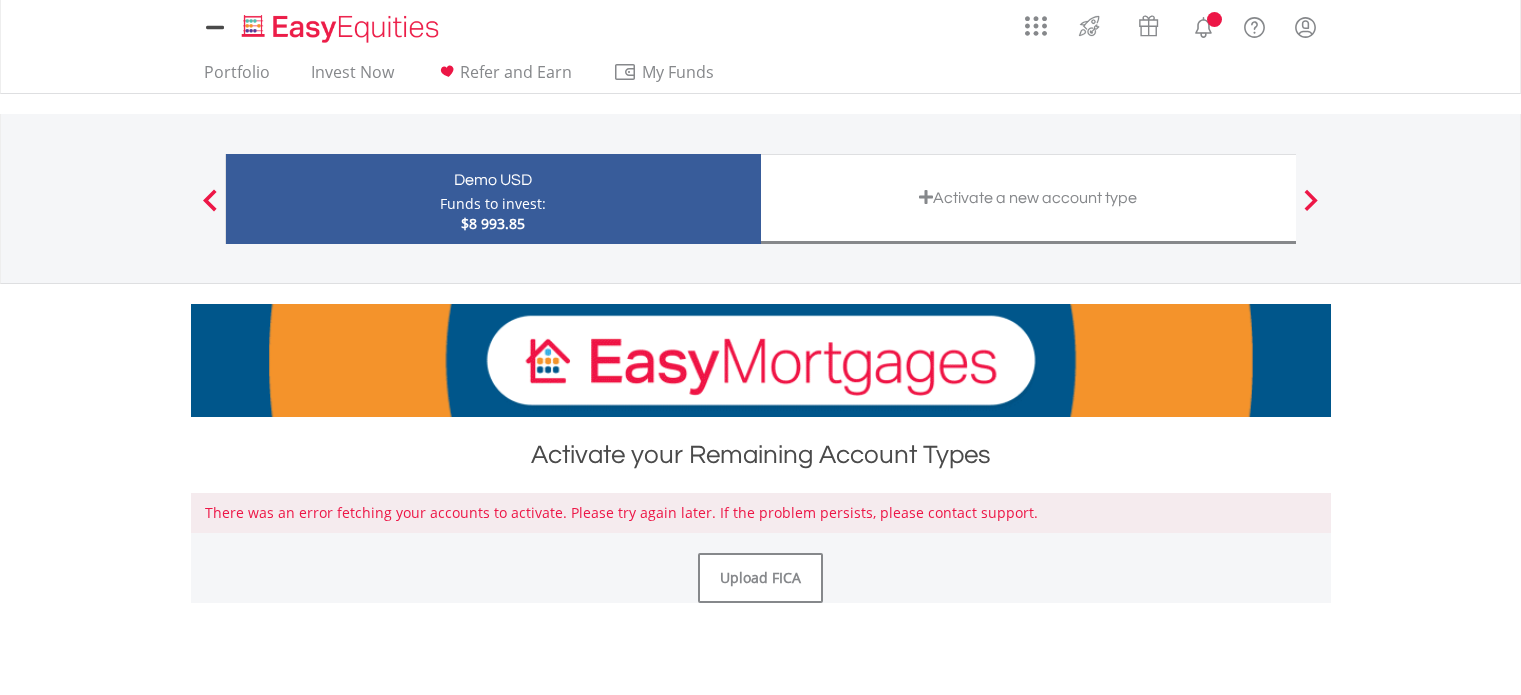 scroll, scrollTop: 0, scrollLeft: 0, axis: both 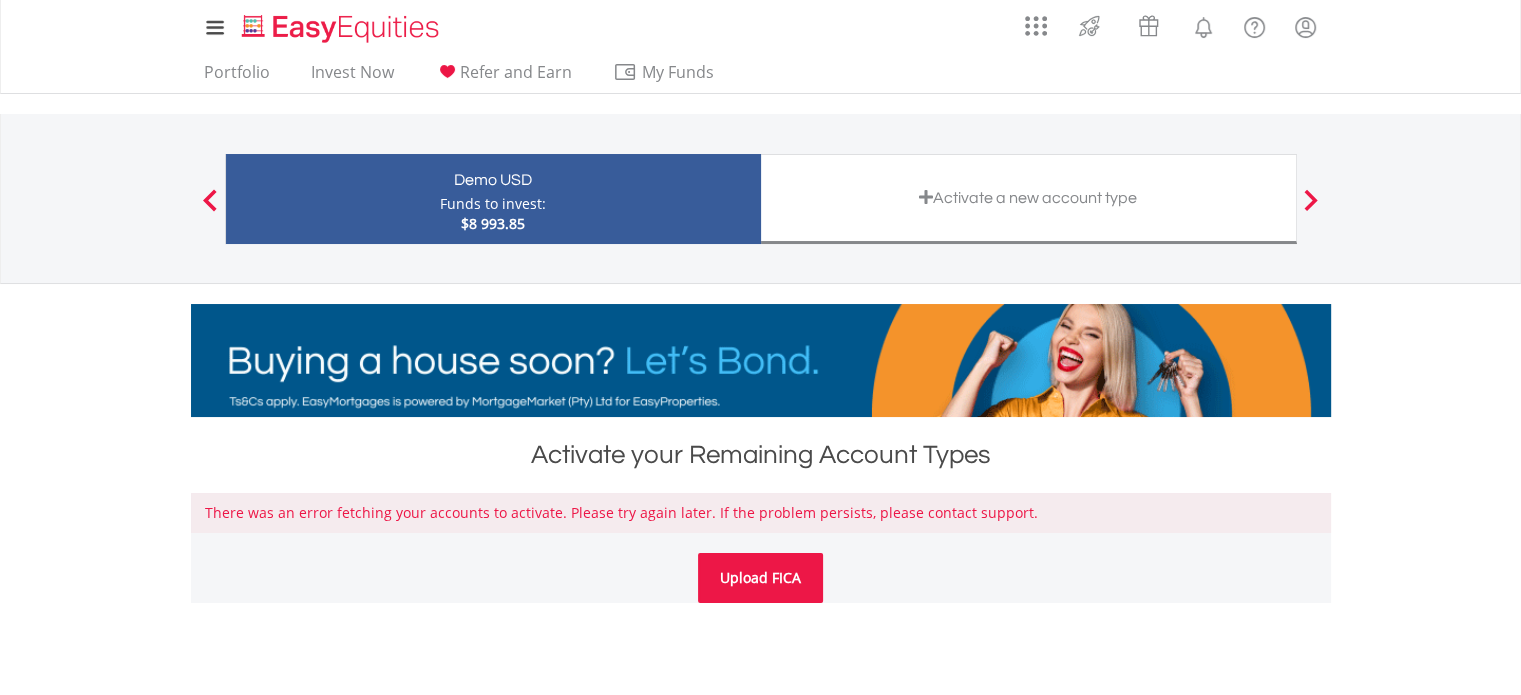 click on "Upload FICA" at bounding box center [760, 578] 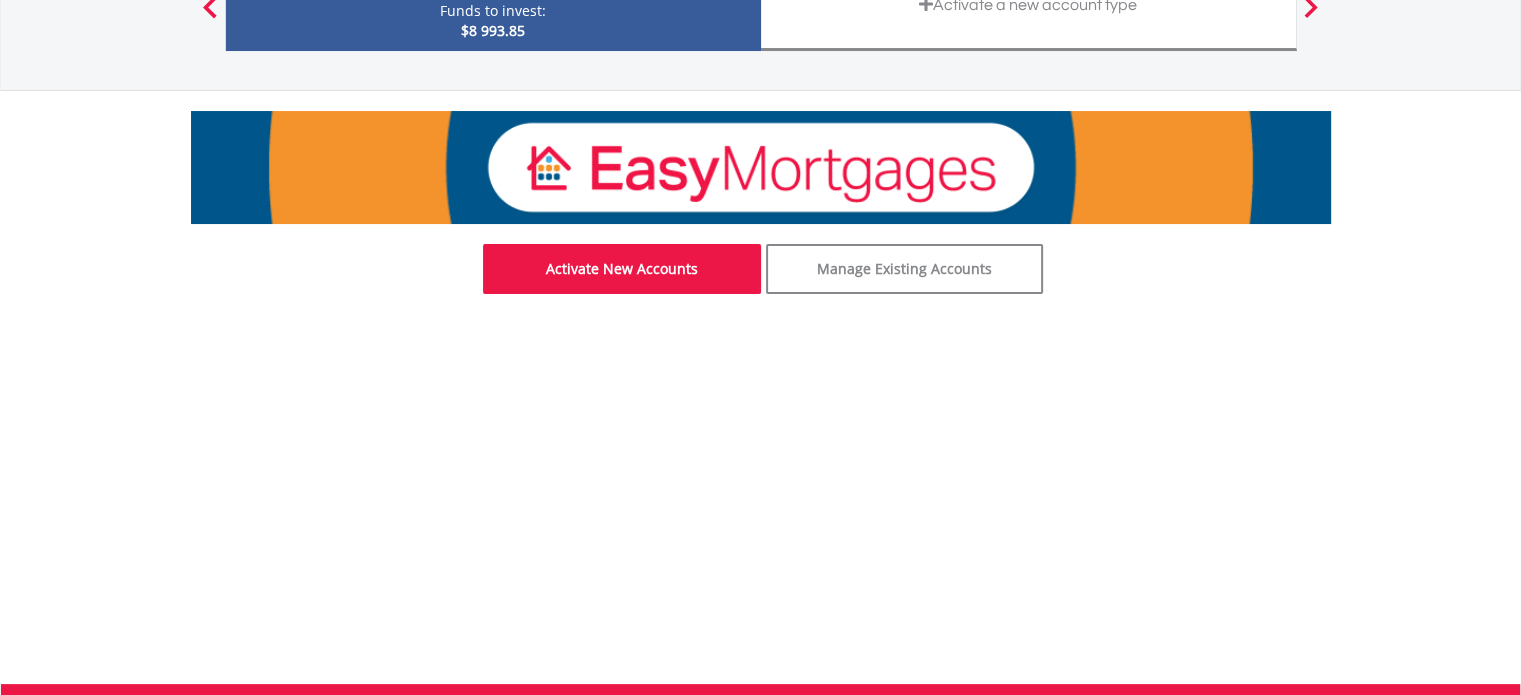 scroll, scrollTop: 100, scrollLeft: 0, axis: vertical 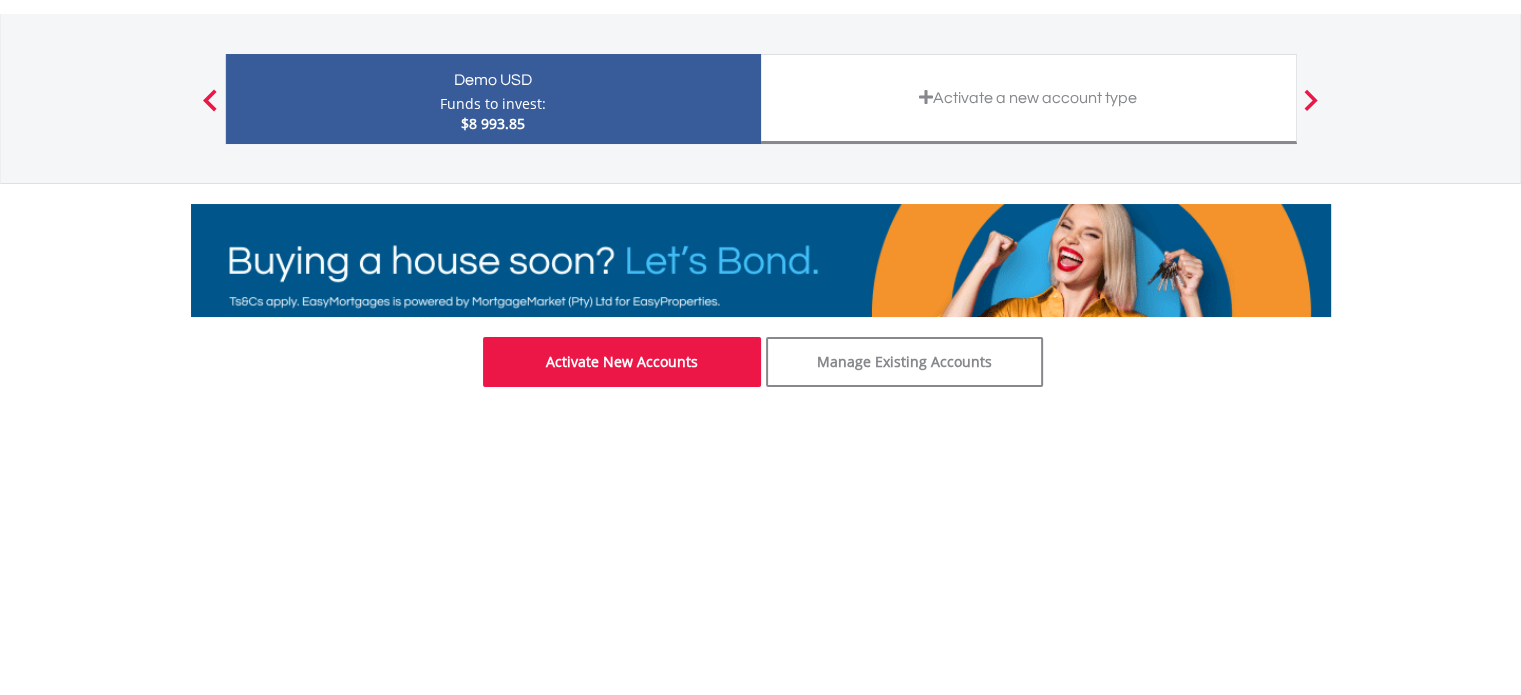 click on "Activate New Accounts" at bounding box center [622, 362] 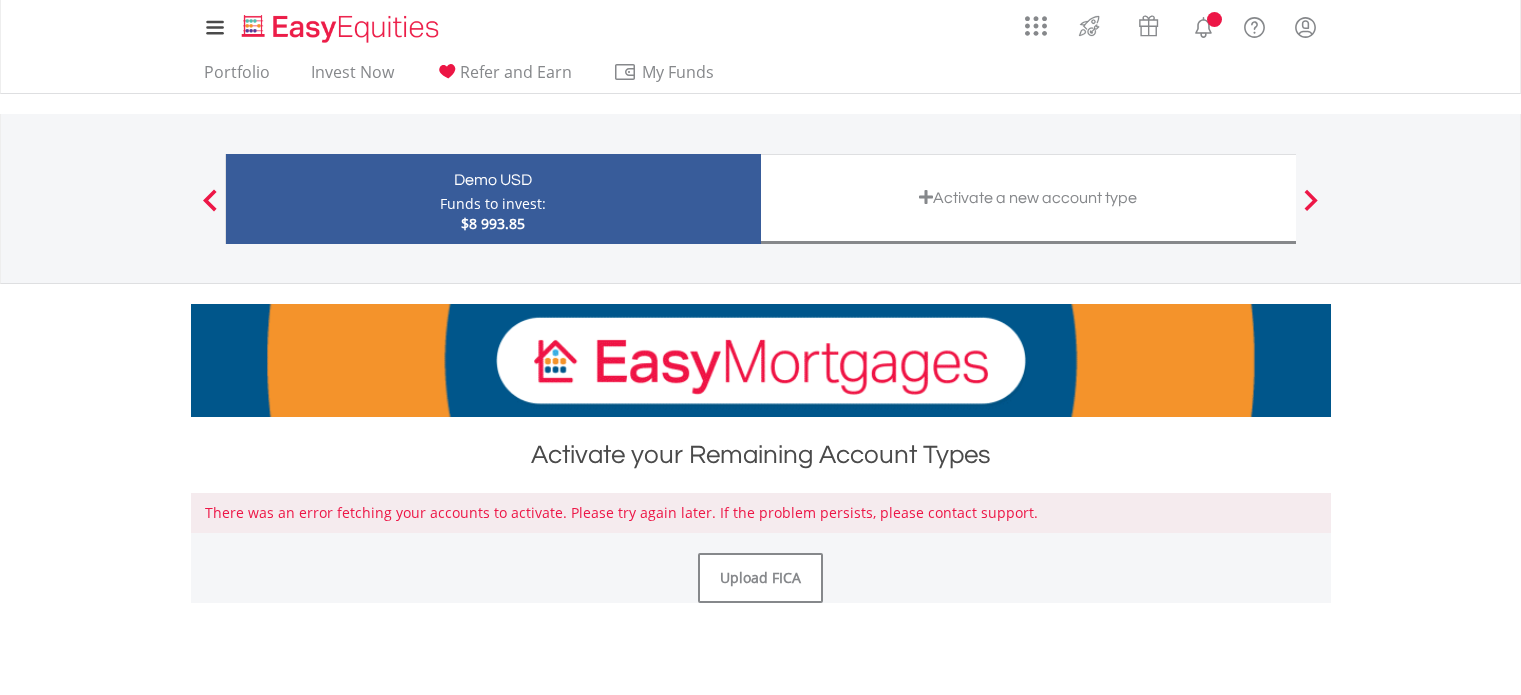 scroll, scrollTop: 0, scrollLeft: 0, axis: both 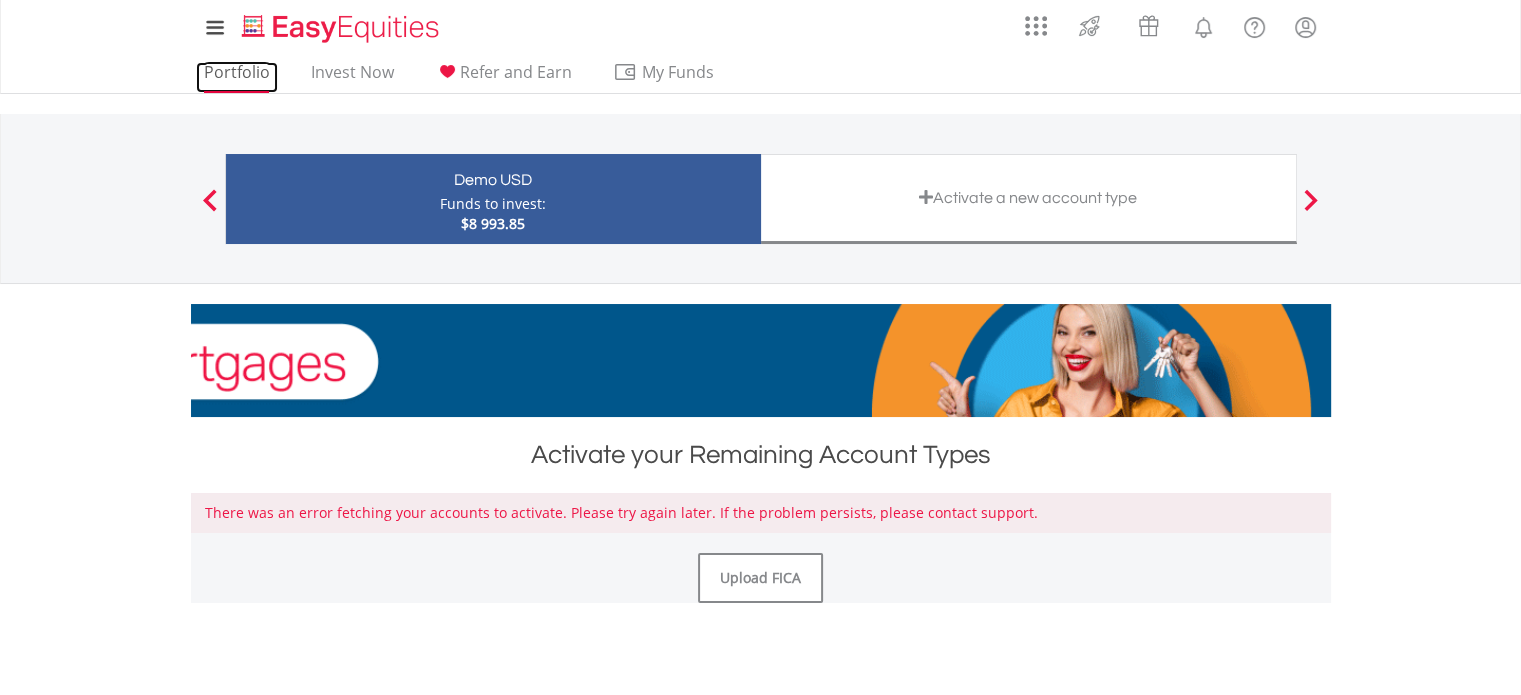 click on "Portfolio" at bounding box center [237, 77] 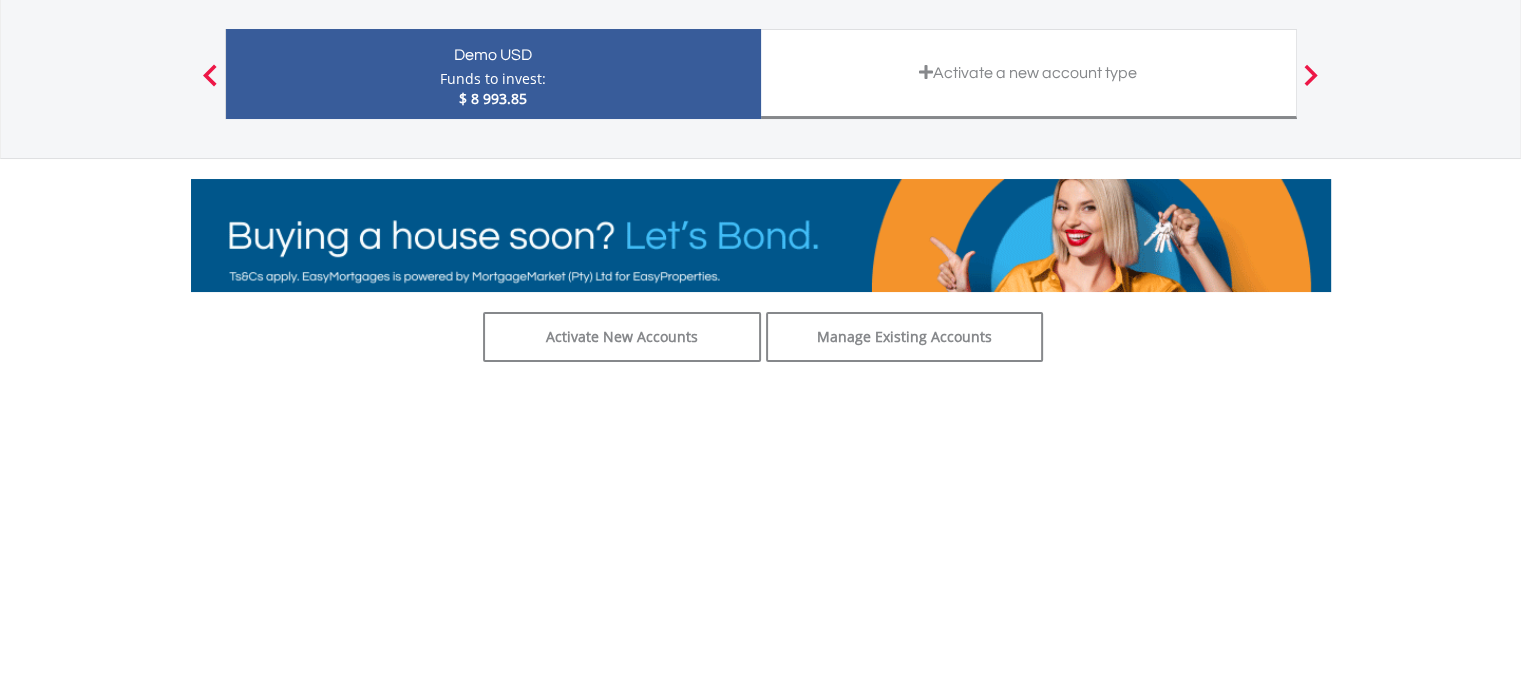 scroll, scrollTop: 200, scrollLeft: 0, axis: vertical 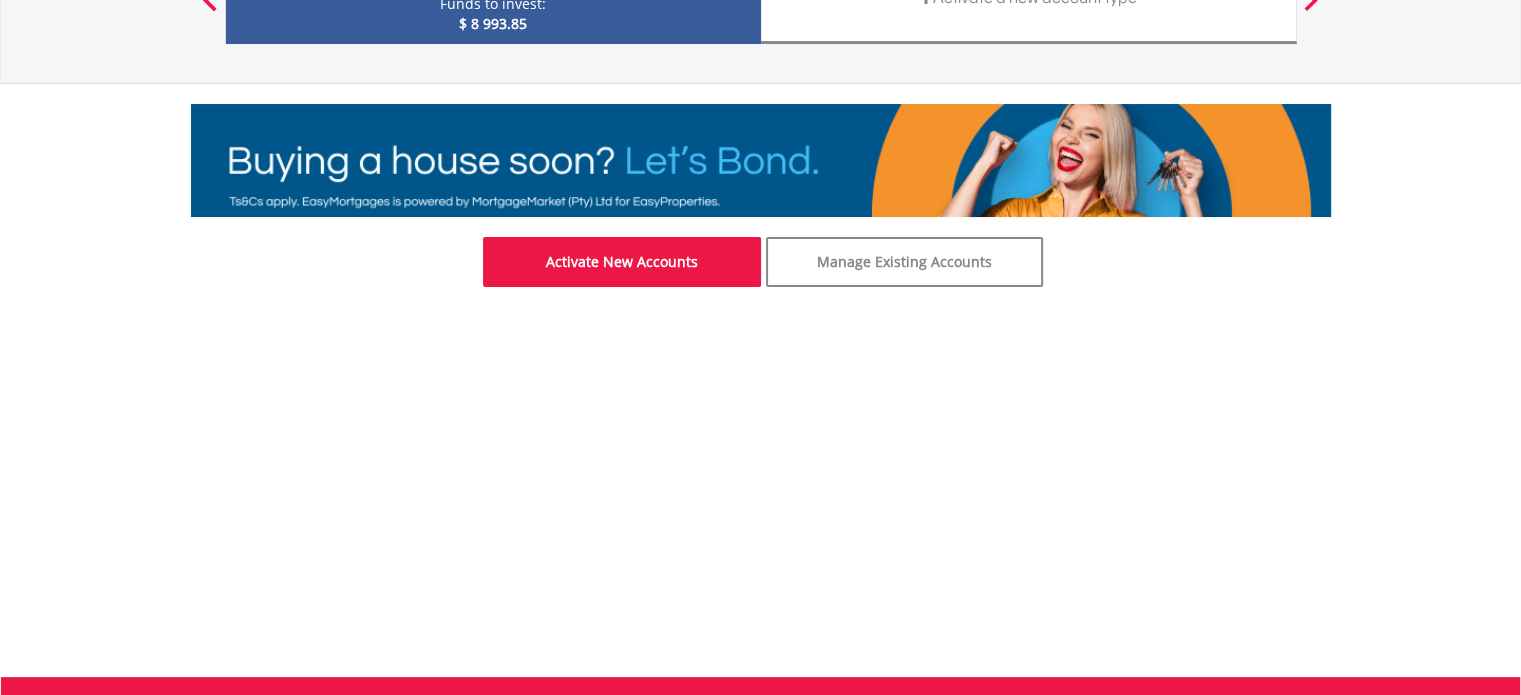 click on "Activate New Accounts" at bounding box center (622, 262) 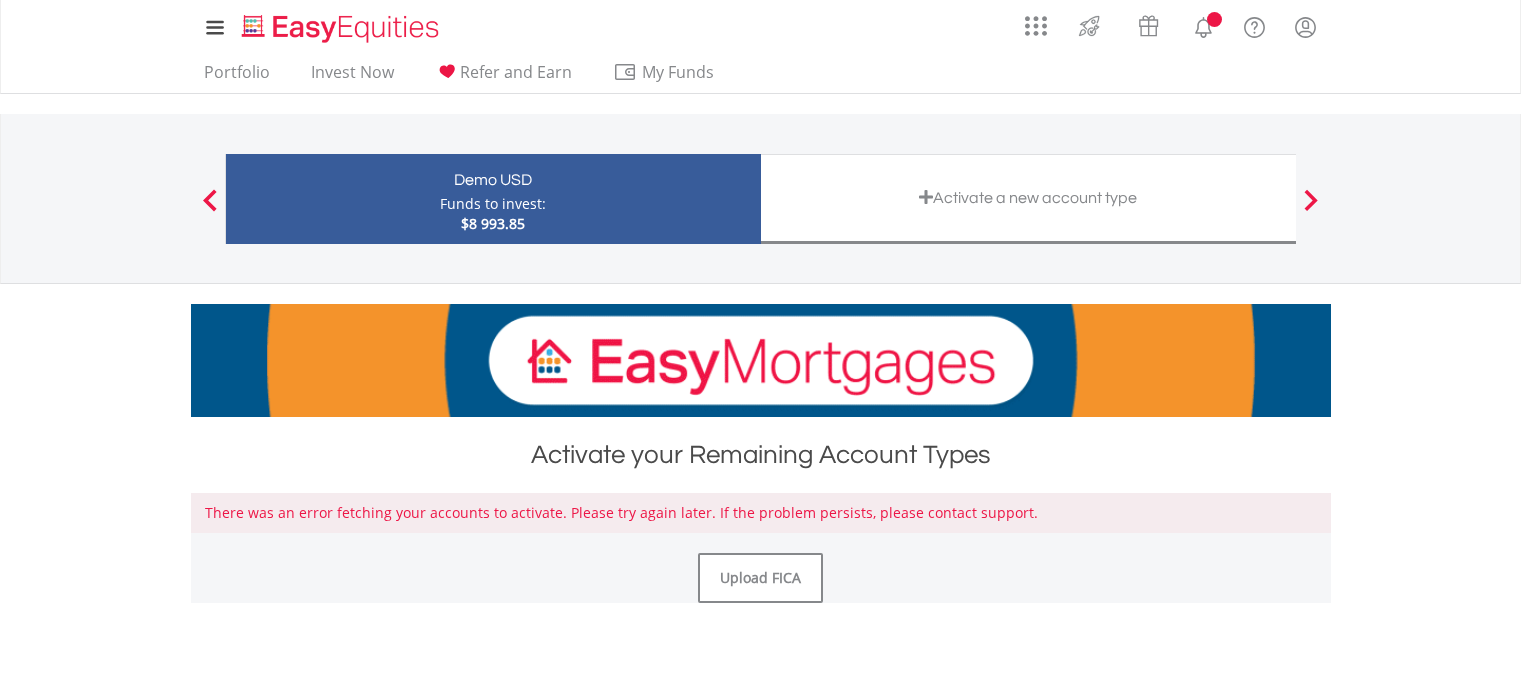 scroll, scrollTop: 0, scrollLeft: 0, axis: both 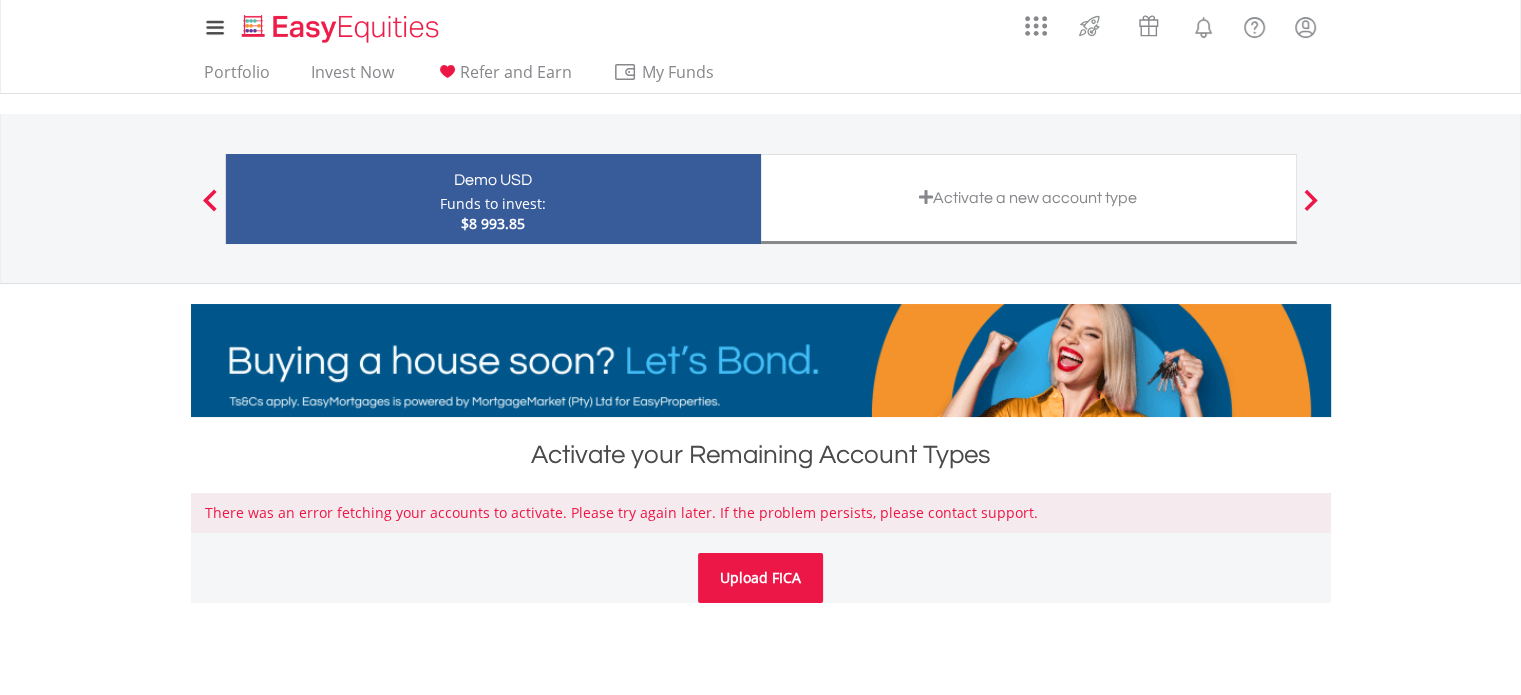 click on "Upload FICA" at bounding box center (760, 578) 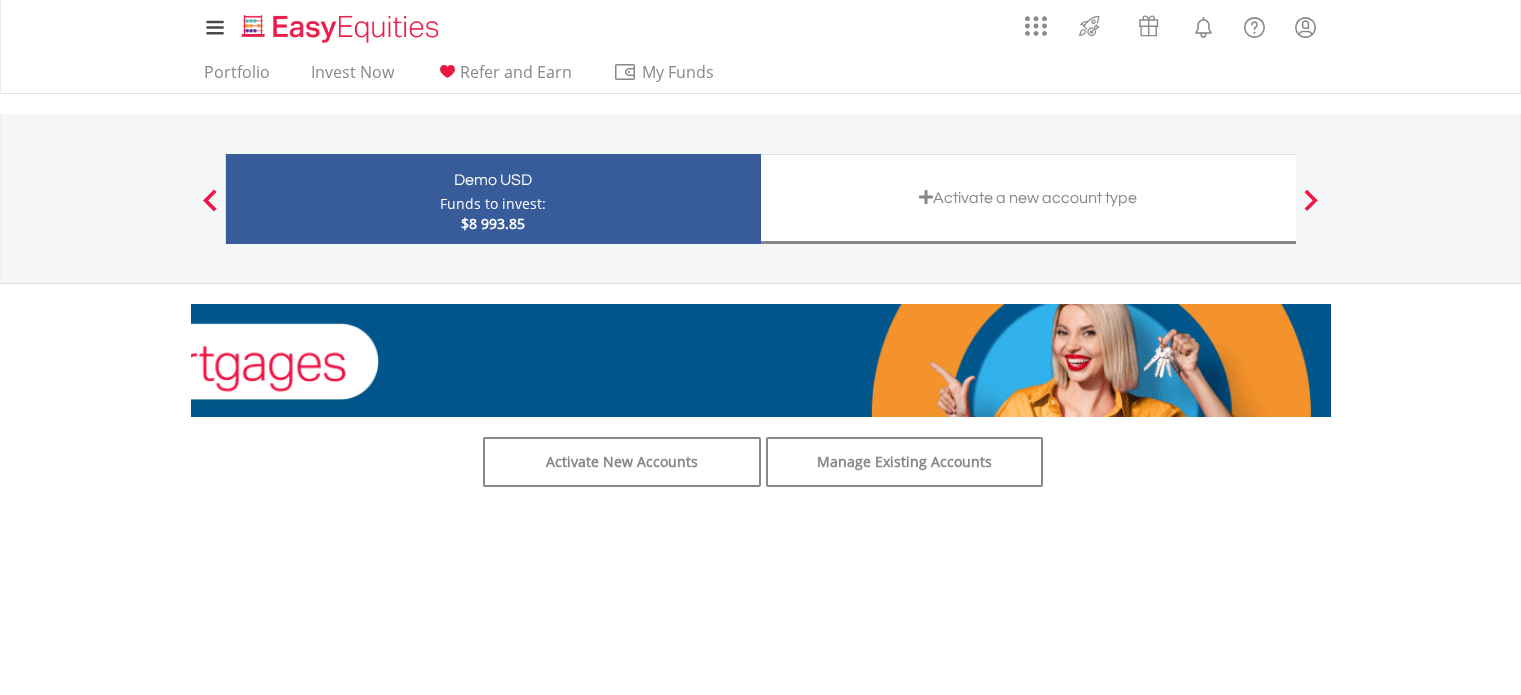 scroll, scrollTop: 0, scrollLeft: 0, axis: both 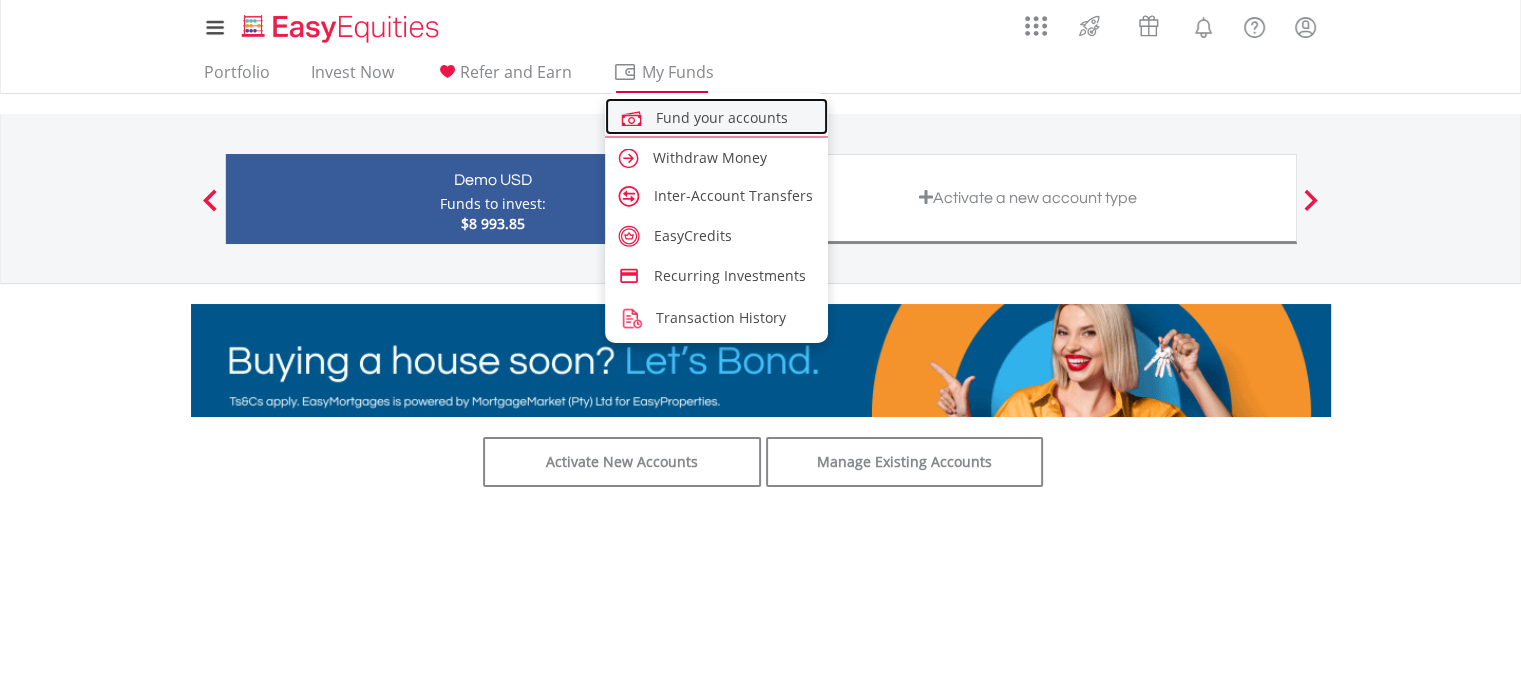 click on "Fund your accounts" at bounding box center [722, 117] 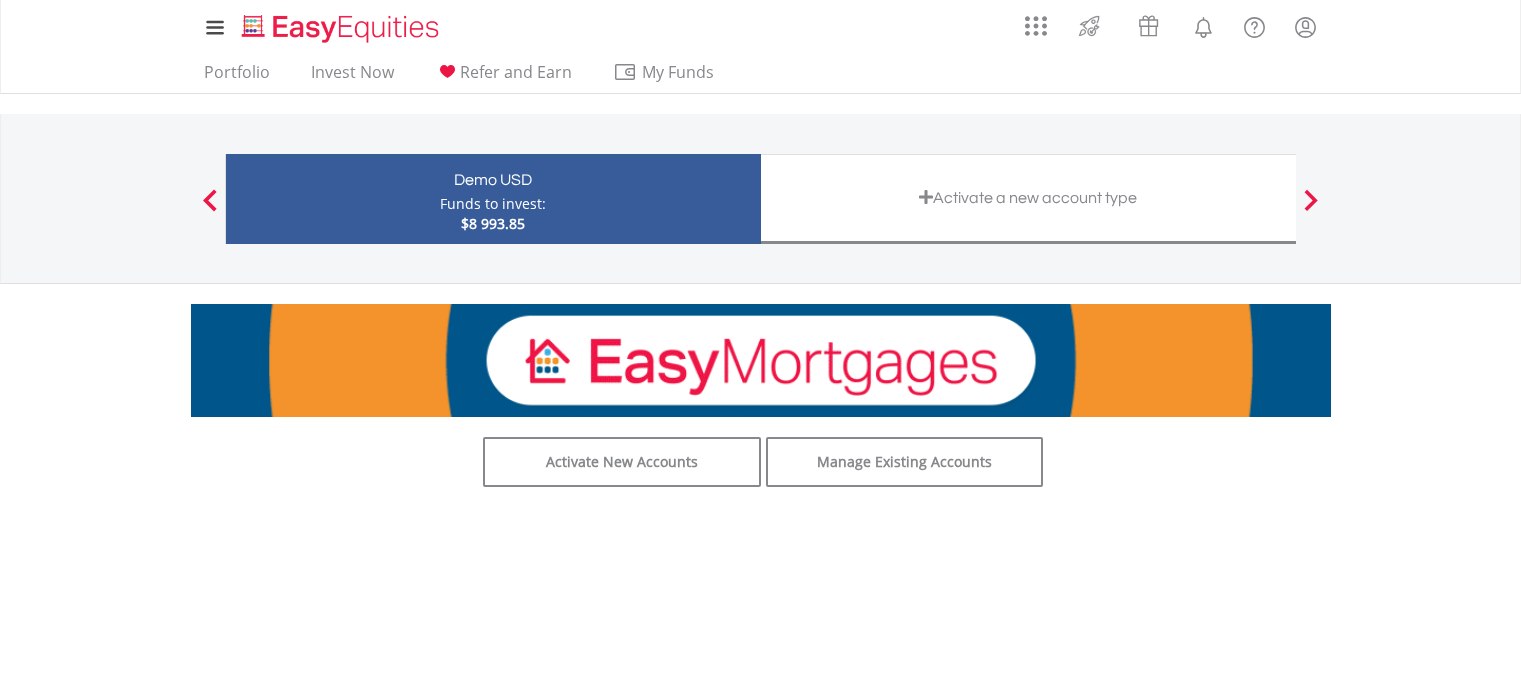 scroll, scrollTop: 0, scrollLeft: 0, axis: both 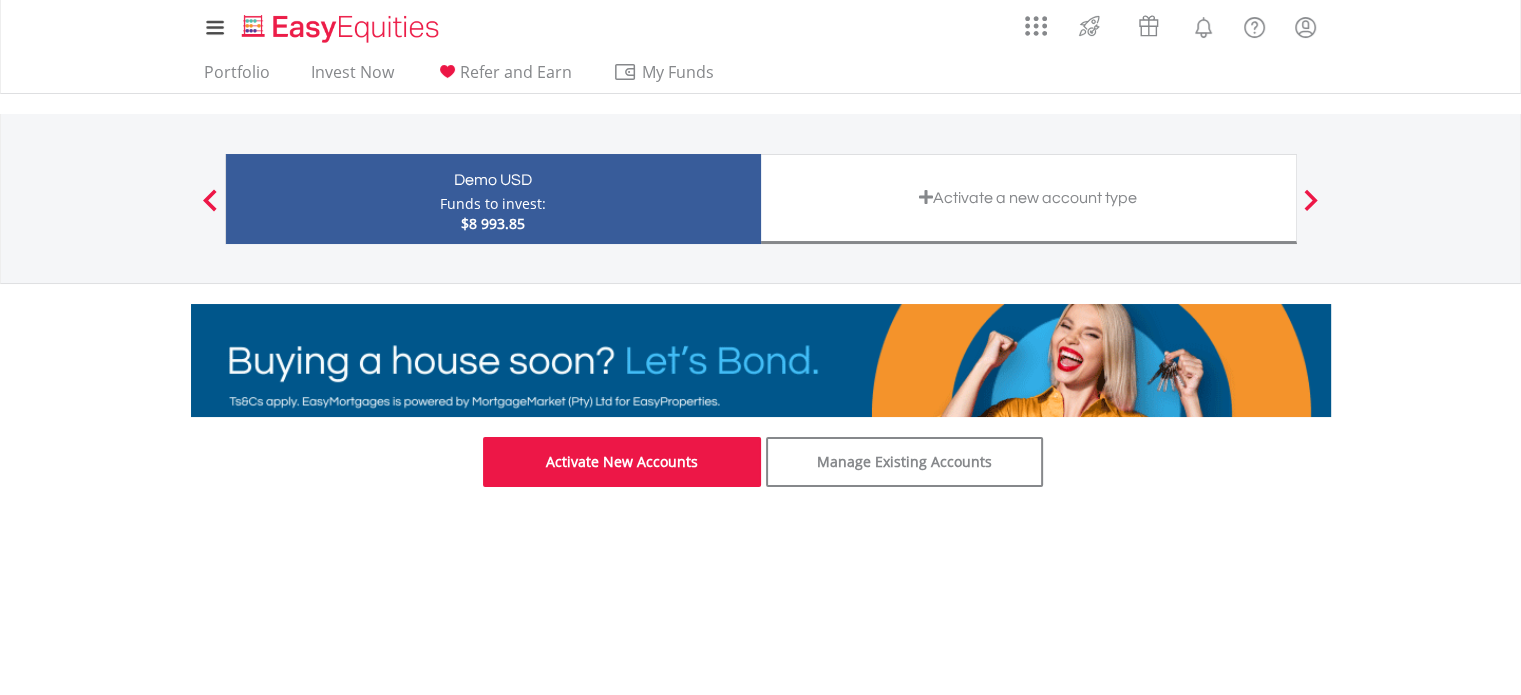 click on "Activate New Accounts" at bounding box center [622, 462] 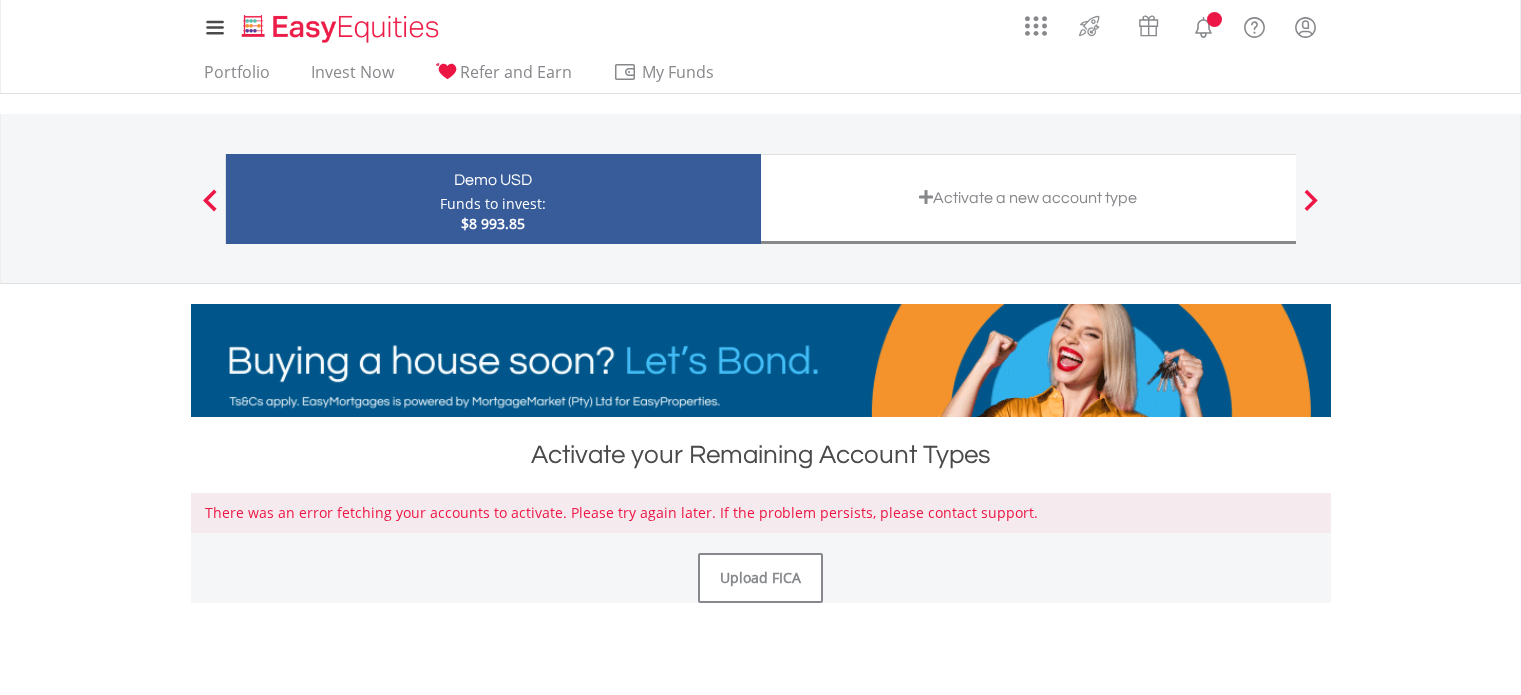 scroll, scrollTop: 0, scrollLeft: 0, axis: both 